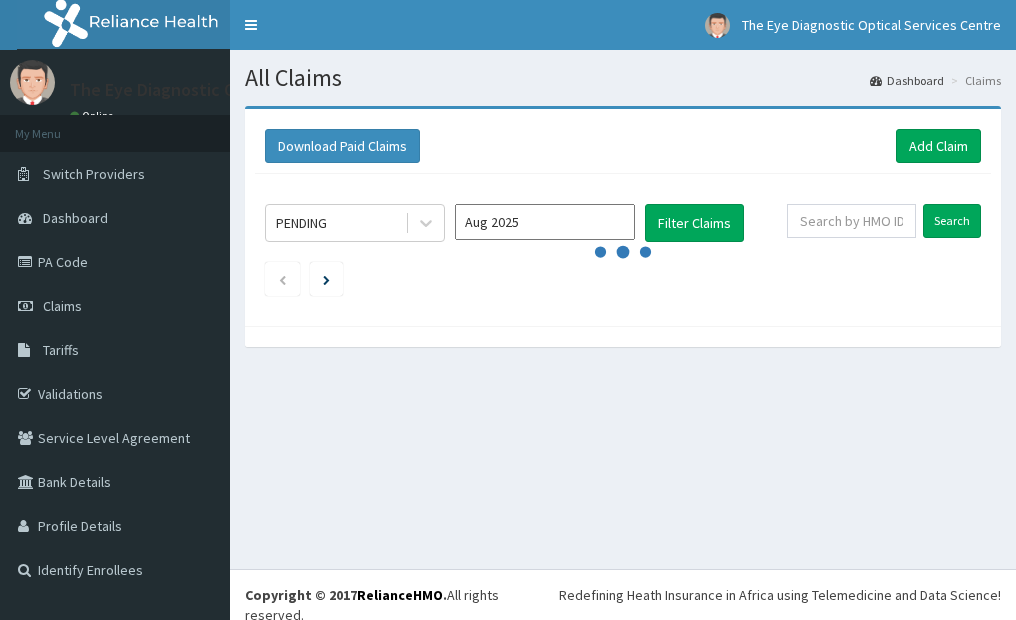 scroll, scrollTop: 0, scrollLeft: 0, axis: both 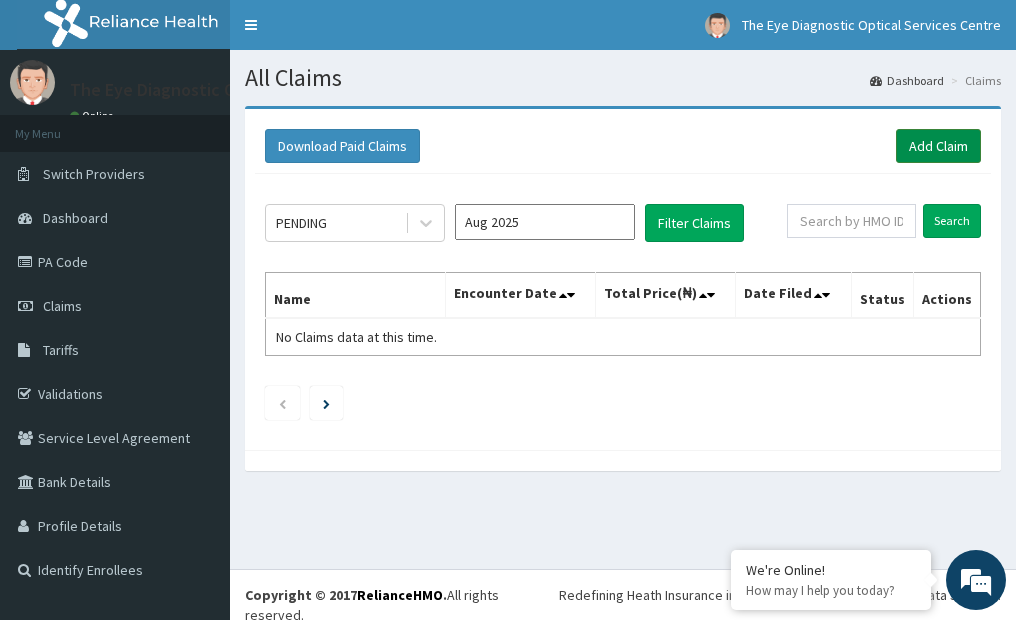 click on "Add Claim" at bounding box center (938, 146) 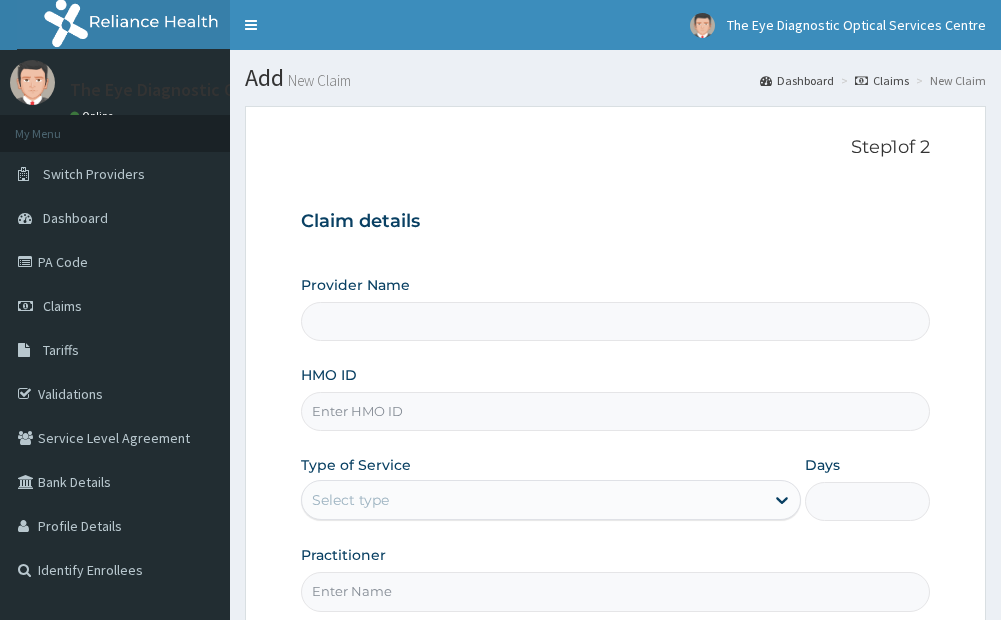 scroll, scrollTop: 0, scrollLeft: 0, axis: both 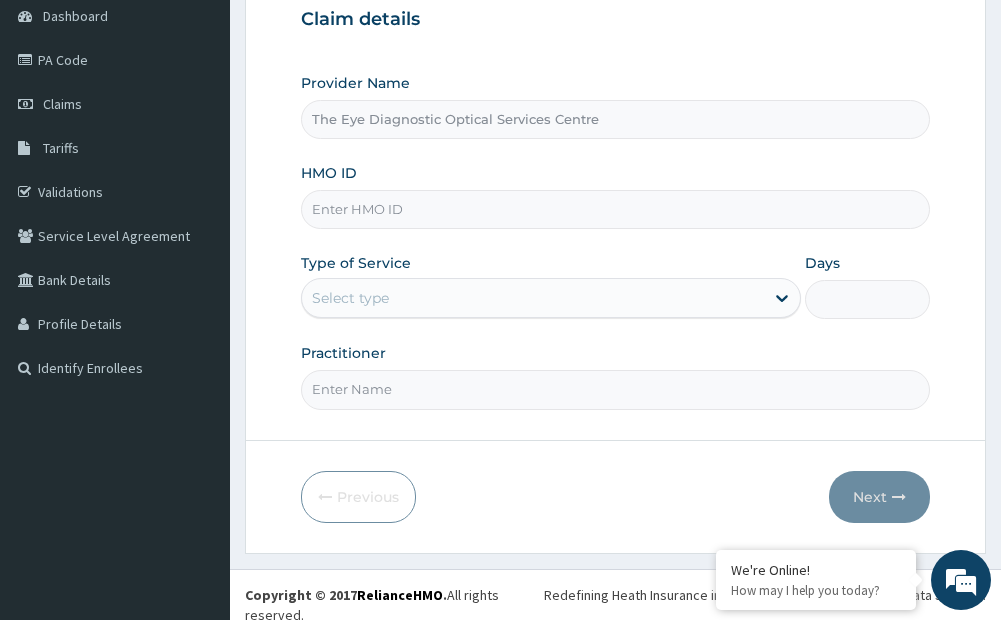 click on "HMO ID" at bounding box center (615, 209) 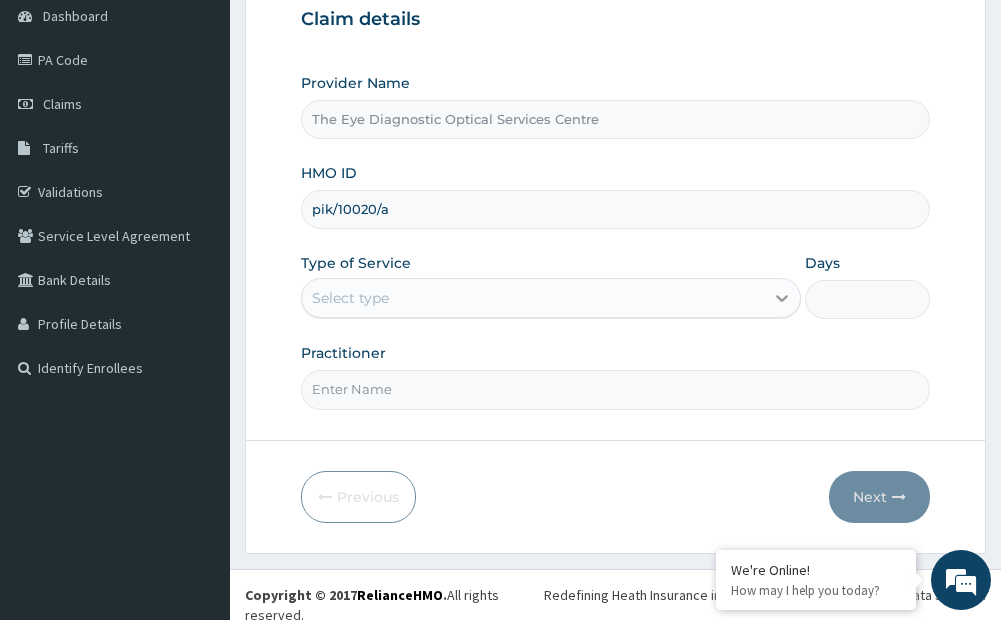 type on "pik/10020/a" 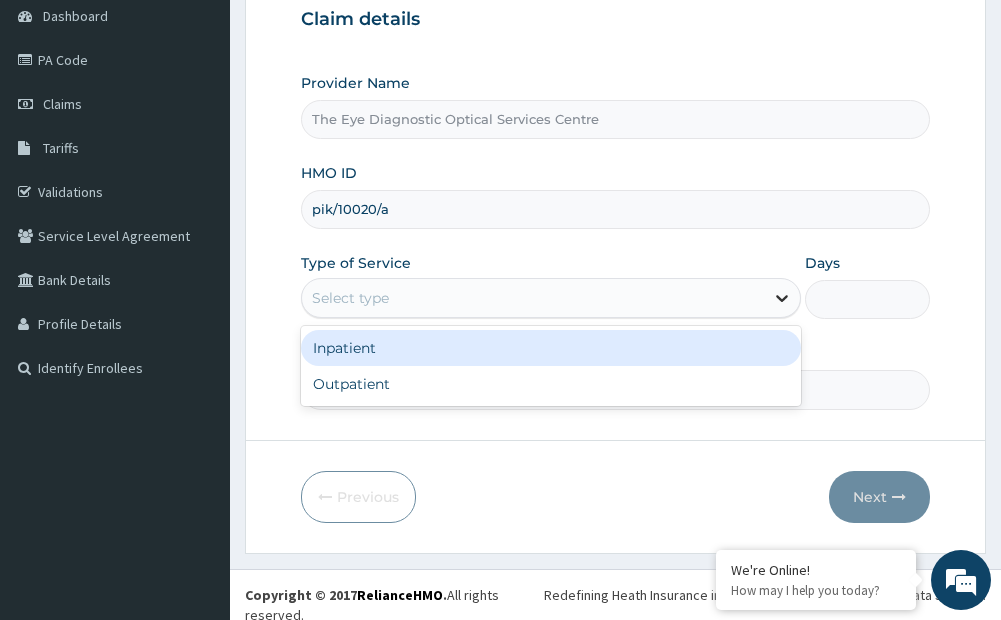 click 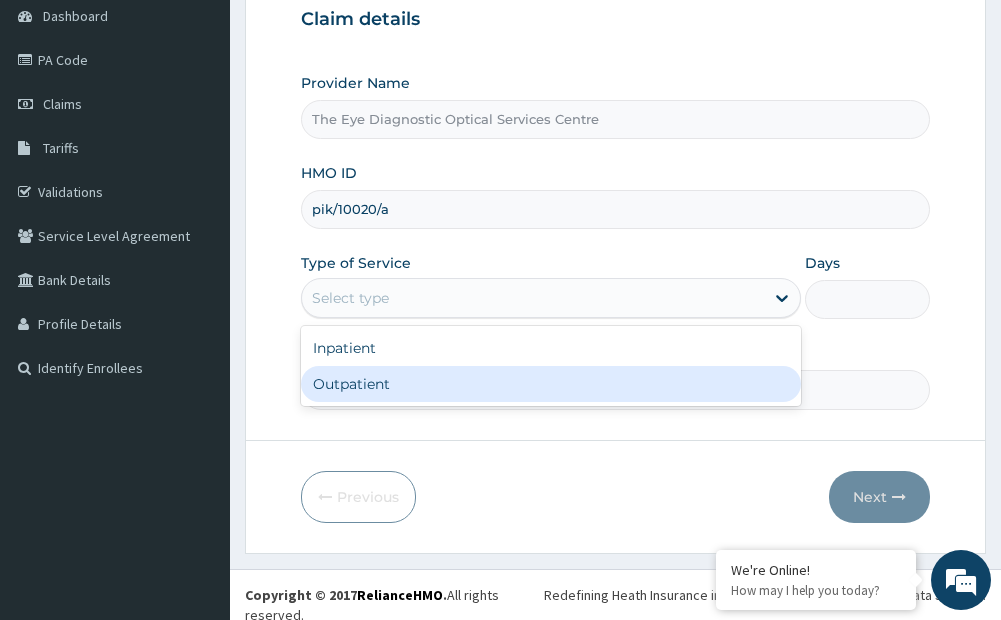click on "Outpatient" at bounding box center [550, 384] 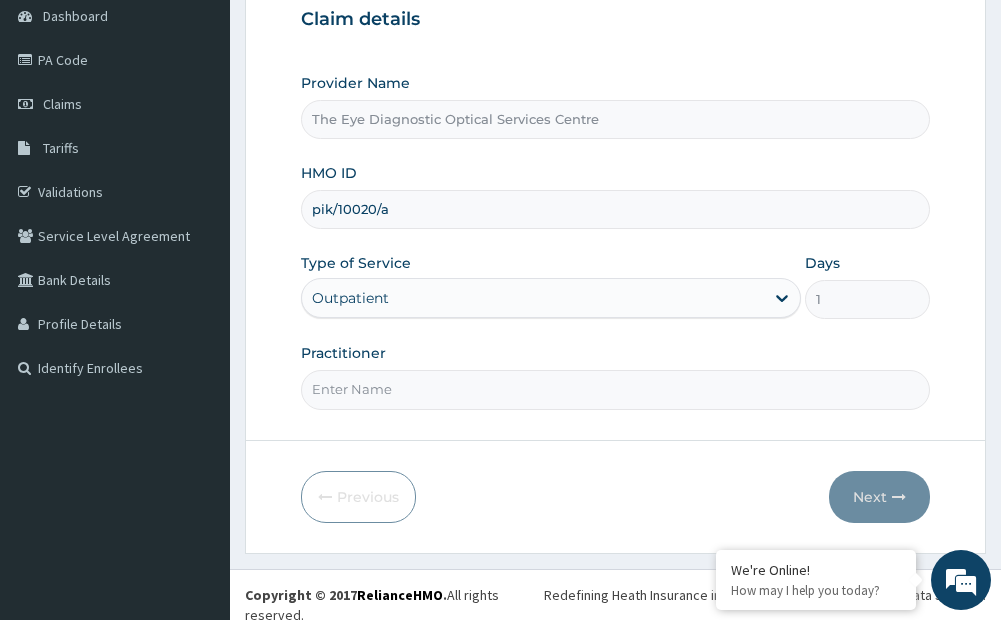 click on "Practitioner" at bounding box center [615, 389] 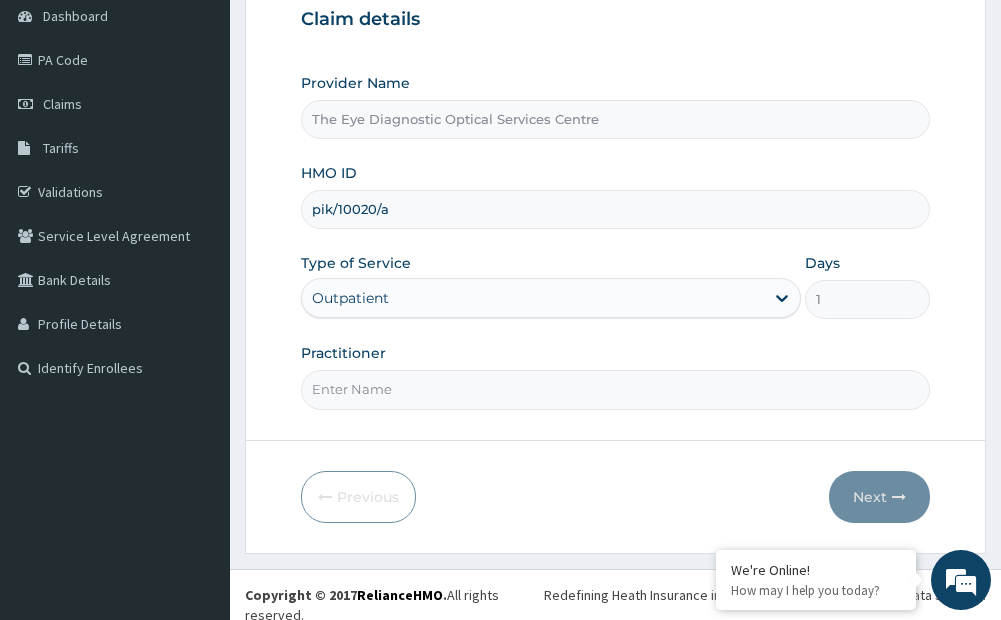 type on "DR. MADU" 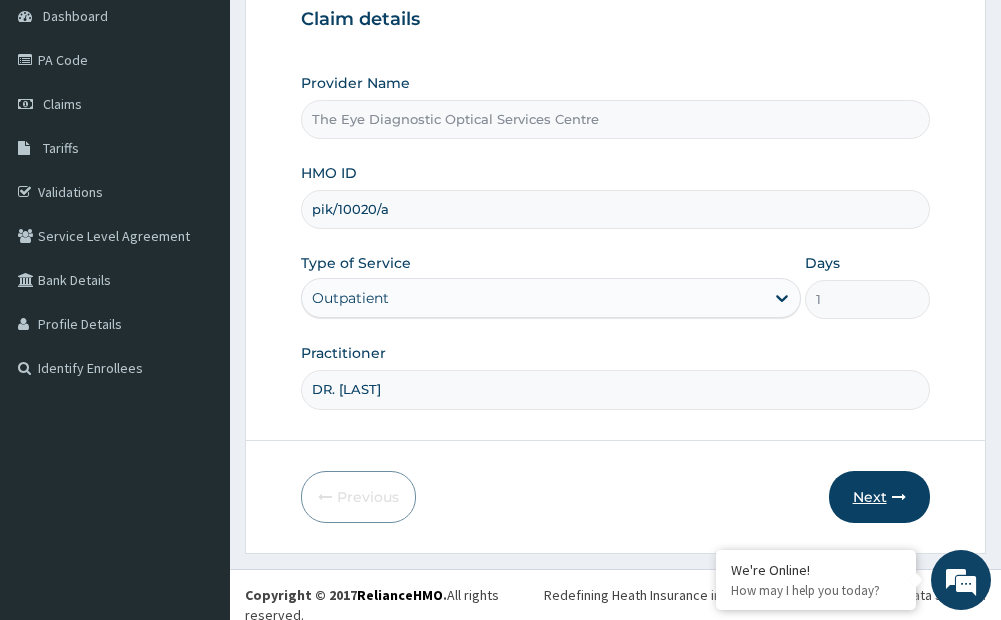 click on "Next" at bounding box center (879, 497) 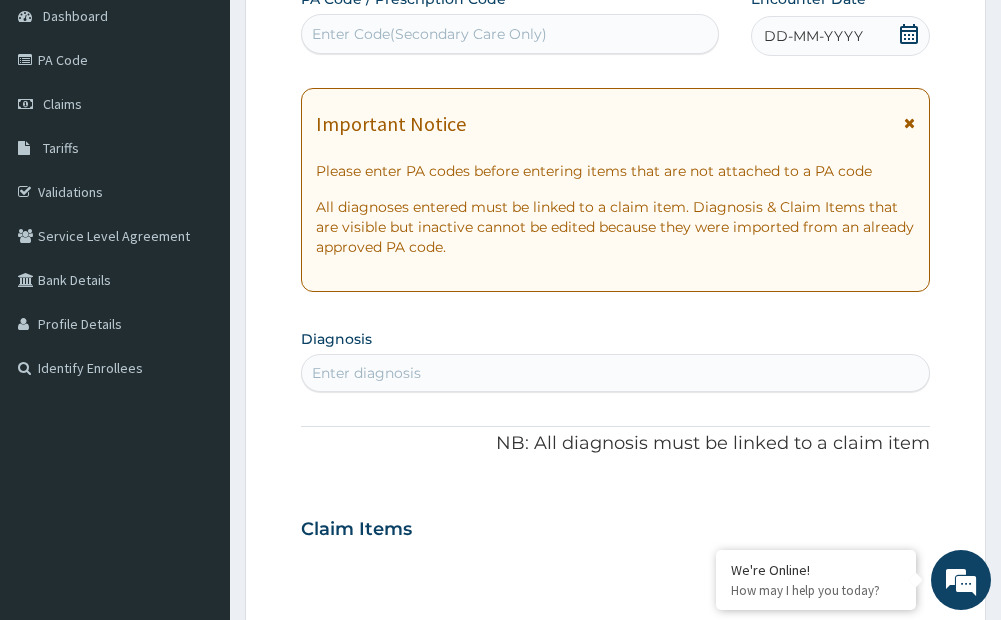 click on "Enter Code(Secondary Care Only)" at bounding box center (429, 34) 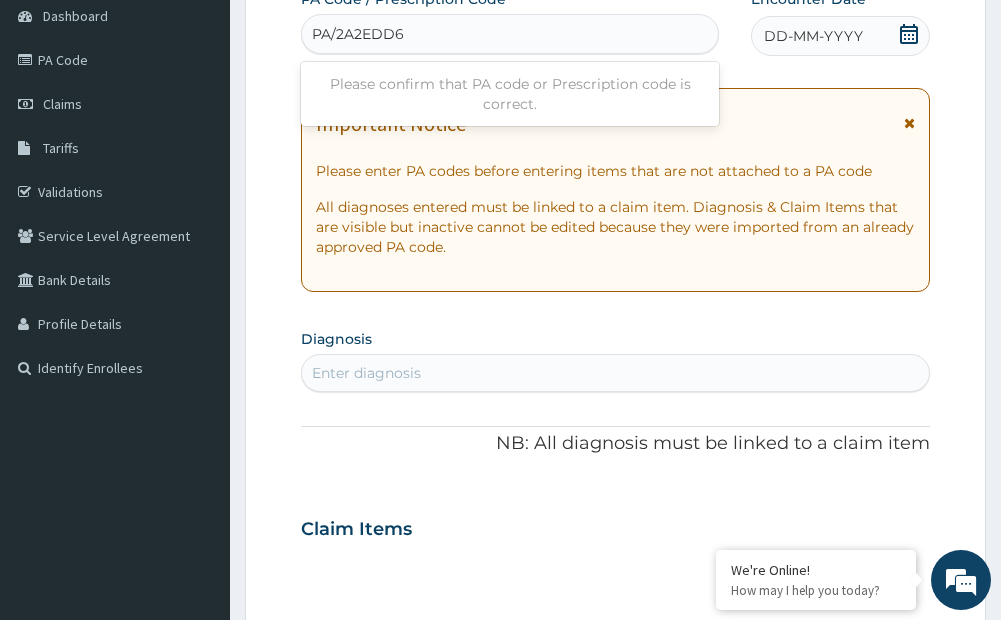 click on "PA/2A2EDD6" at bounding box center [359, 34] 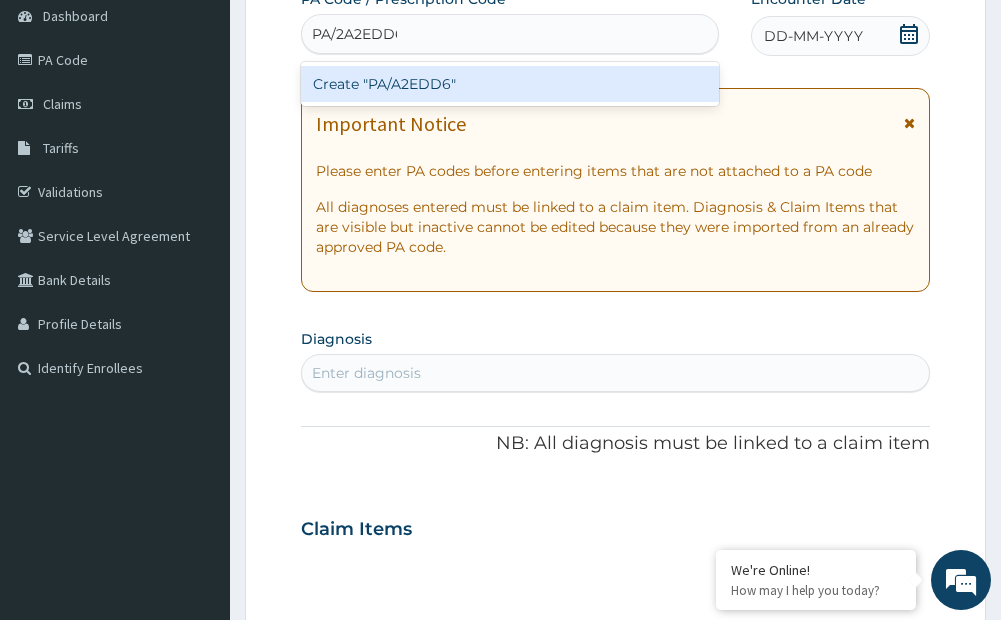 type on "PA/A2EDD6" 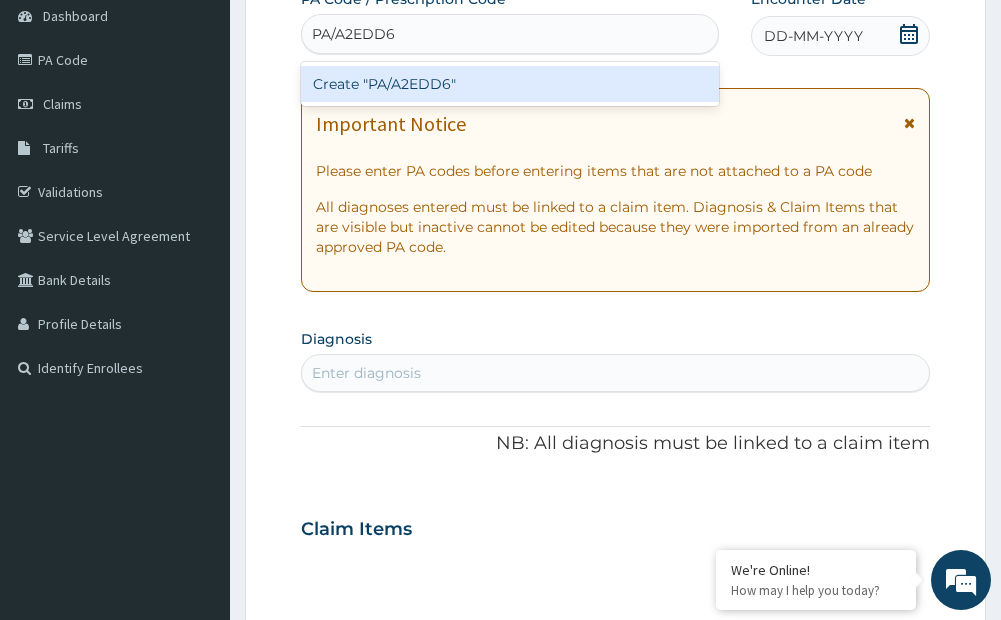 click on "Create "PA/A2EDD6"" at bounding box center (509, 84) 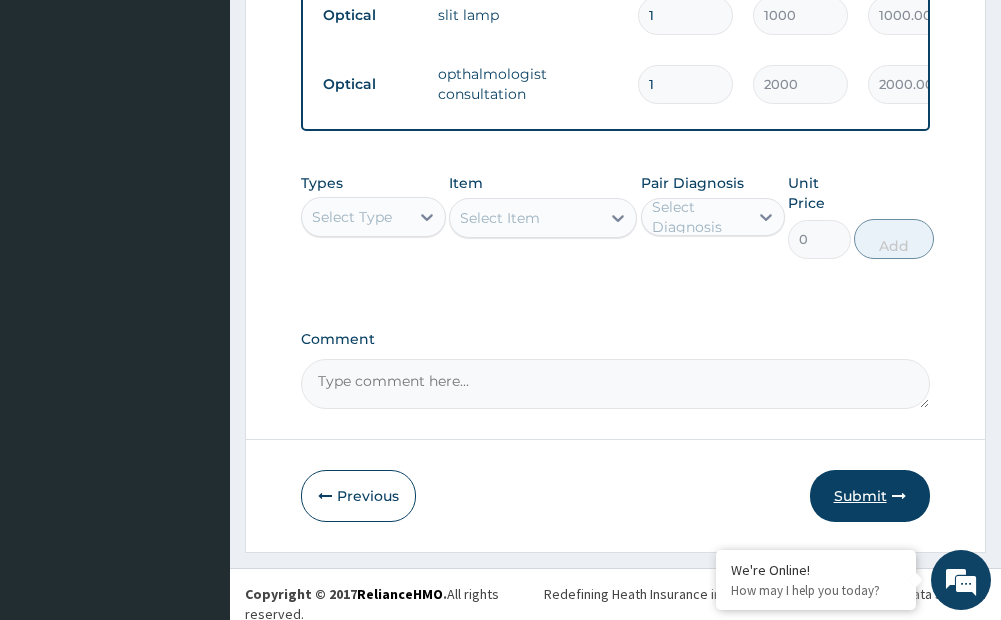 scroll, scrollTop: 1403, scrollLeft: 0, axis: vertical 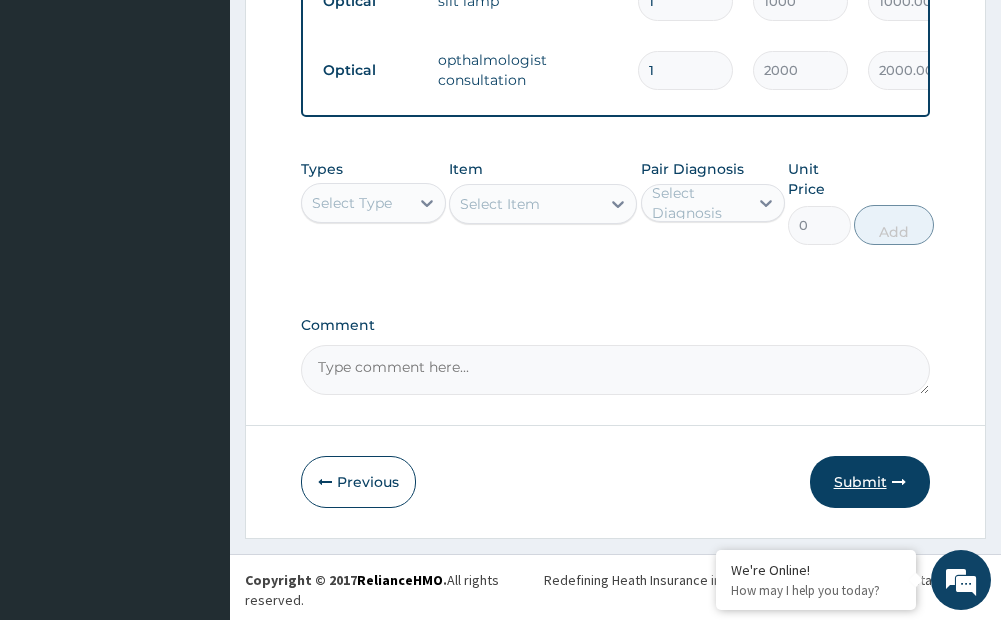 click on "Submit" at bounding box center (870, 482) 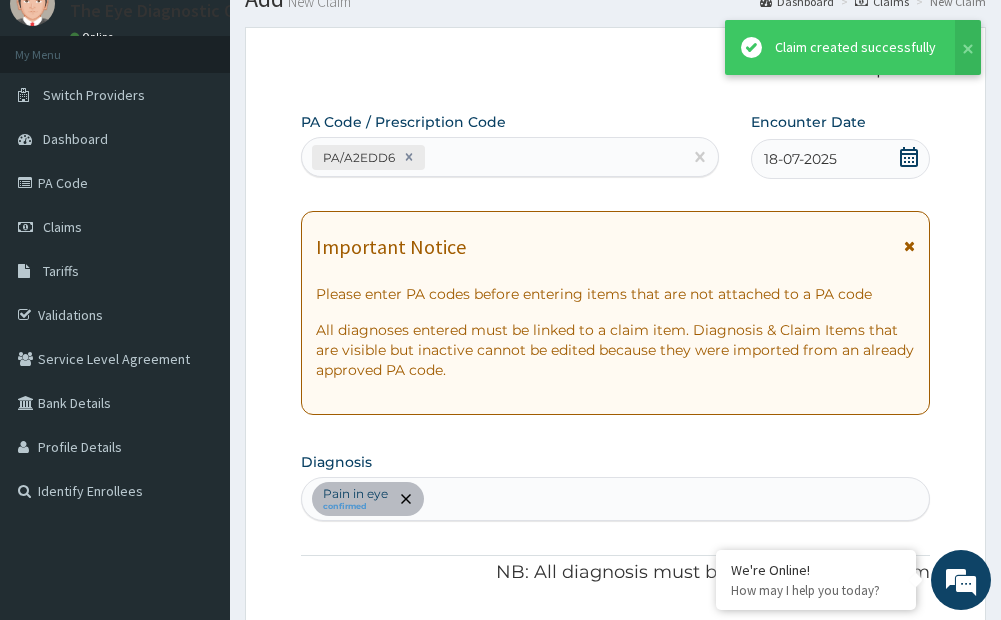 scroll, scrollTop: 1403, scrollLeft: 0, axis: vertical 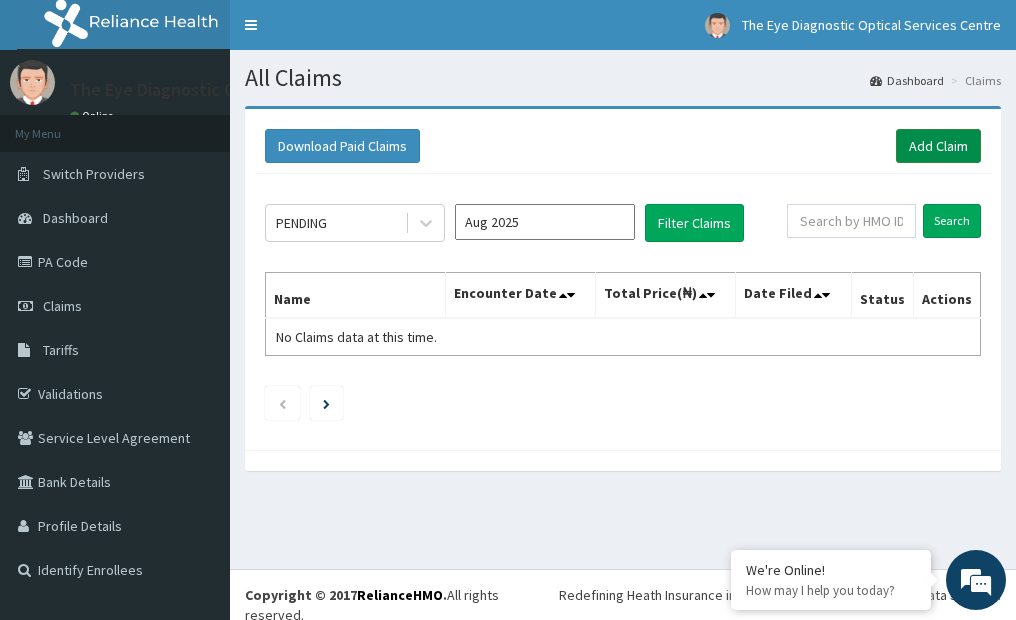 click on "Add Claim" at bounding box center [938, 146] 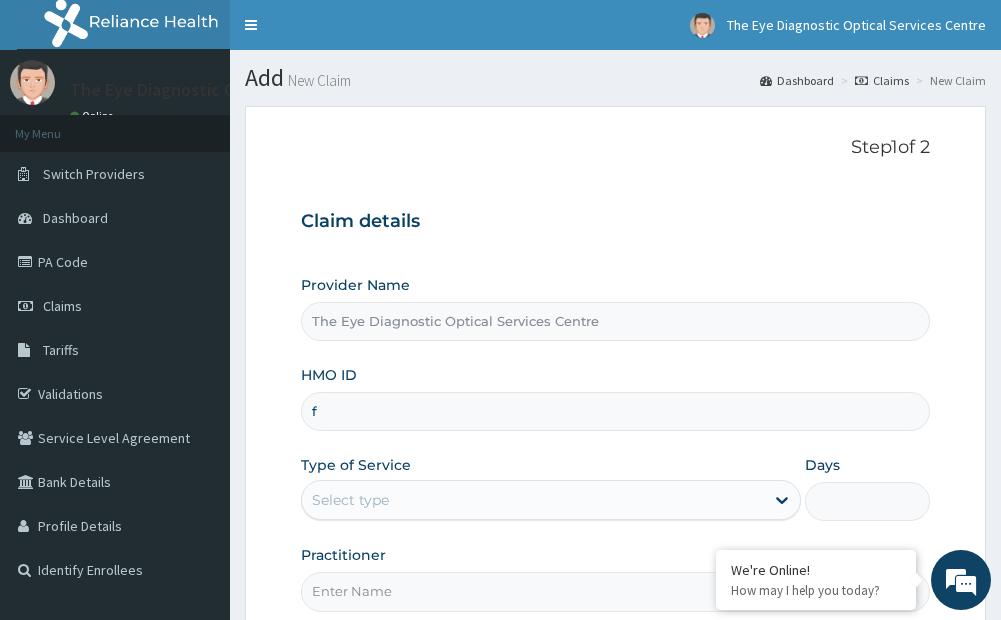 scroll, scrollTop: 202, scrollLeft: 0, axis: vertical 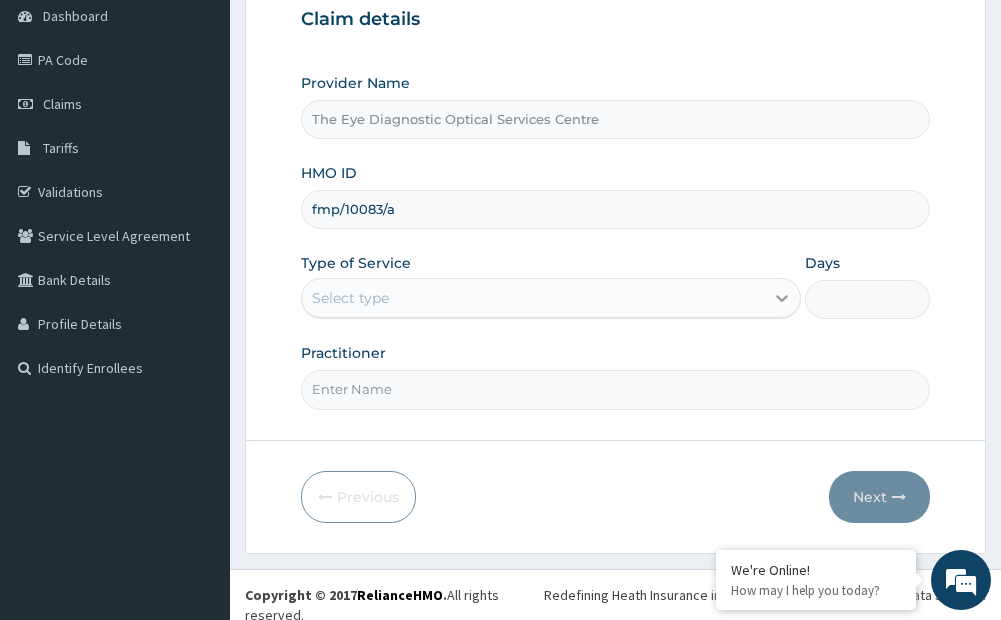 type on "fmp/10083/a" 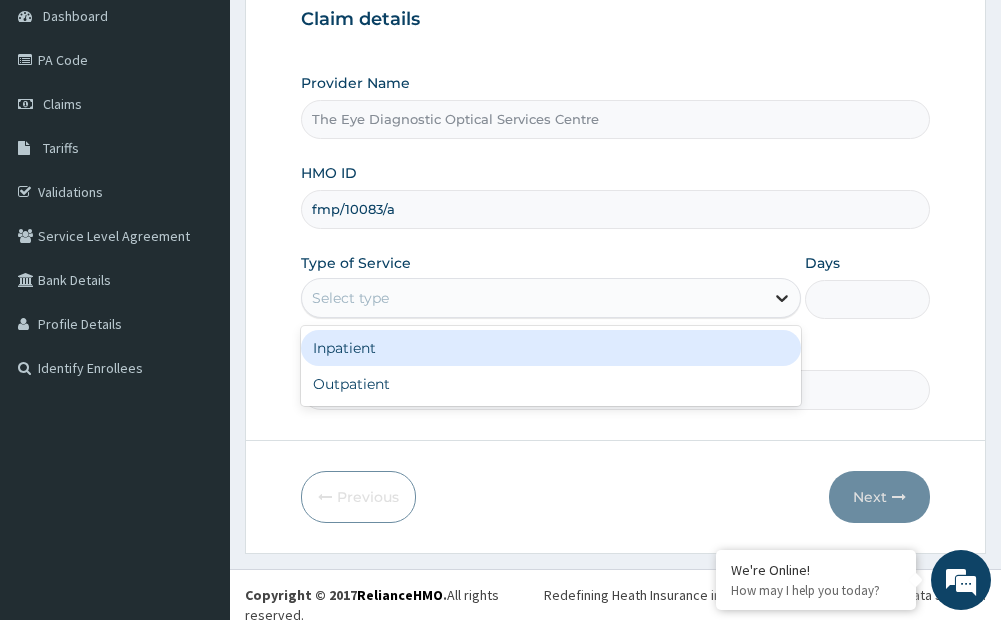 click 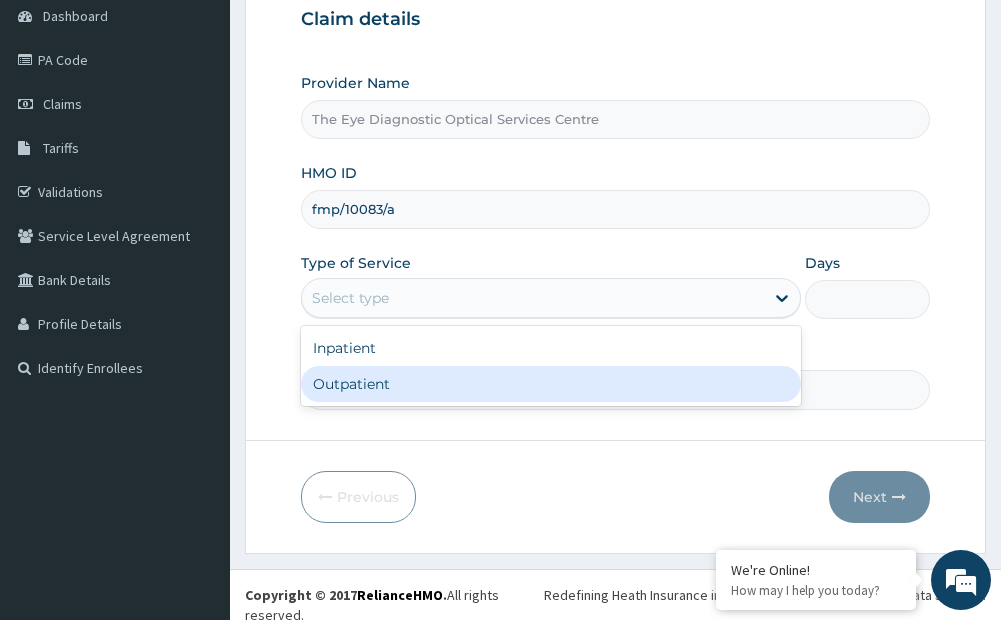 click on "Outpatient" at bounding box center [550, 384] 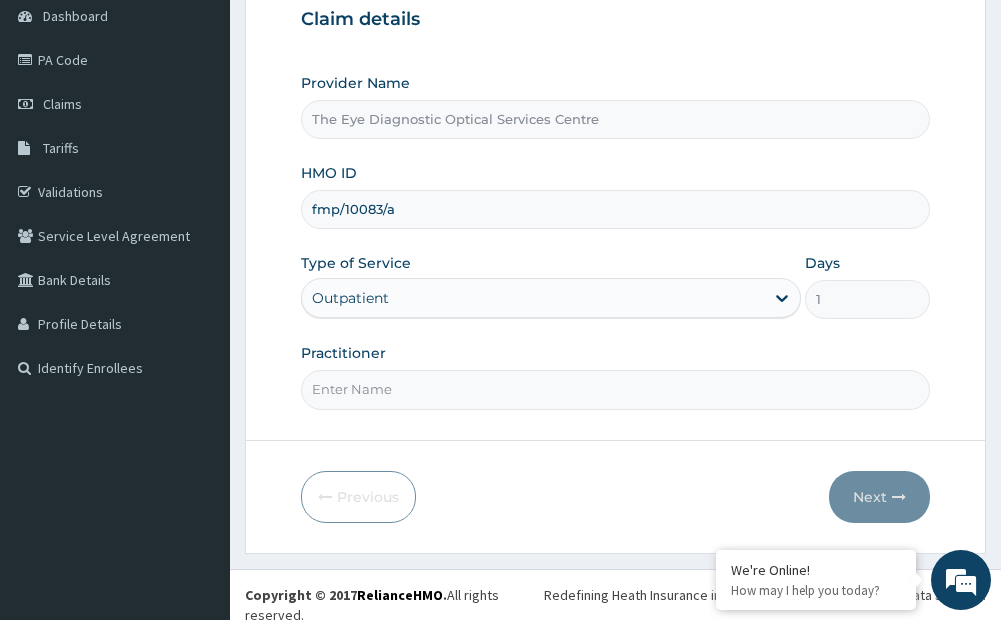 click on "Practitioner" at bounding box center (615, 389) 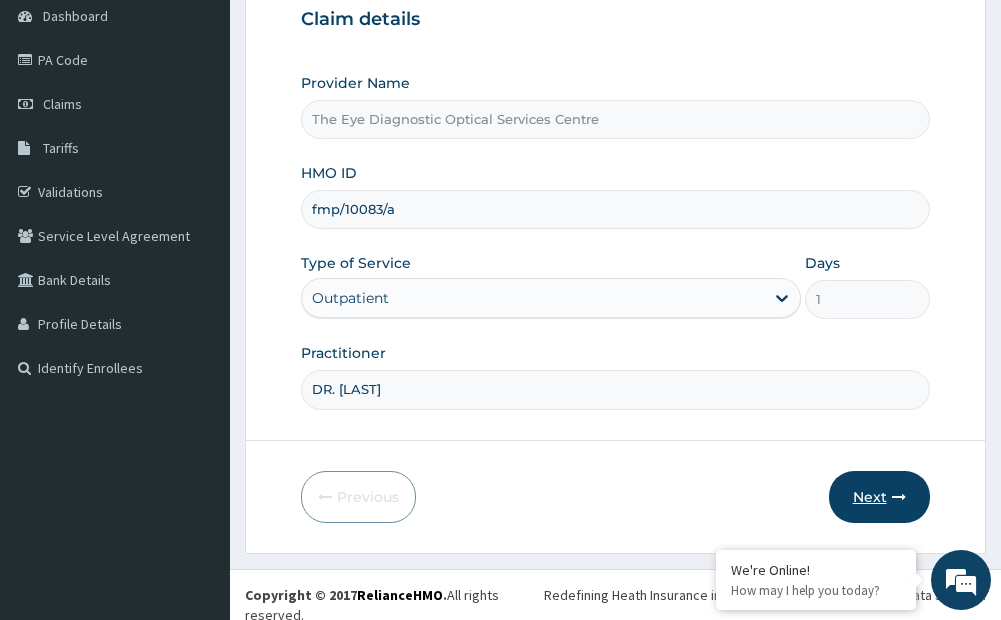 click on "Next" at bounding box center (879, 497) 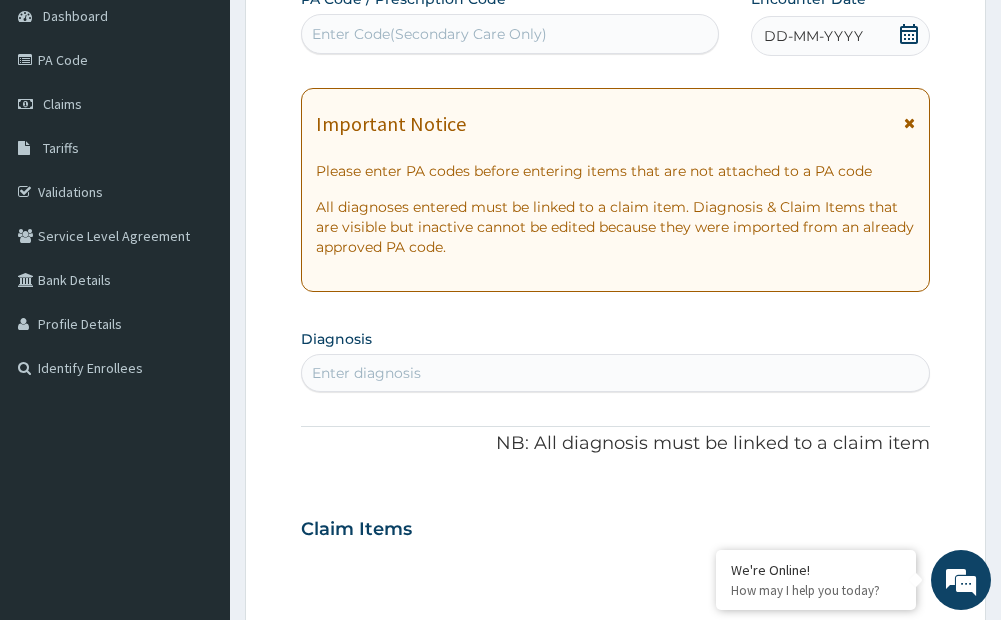 click on "Enter Code(Secondary Care Only)" at bounding box center (429, 34) 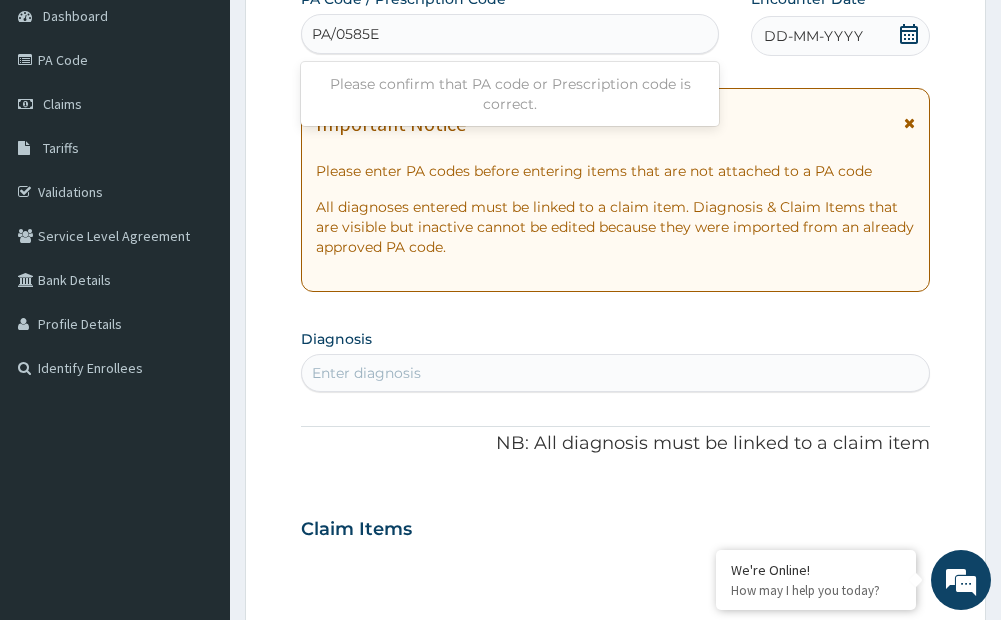type on "PA/0585E8" 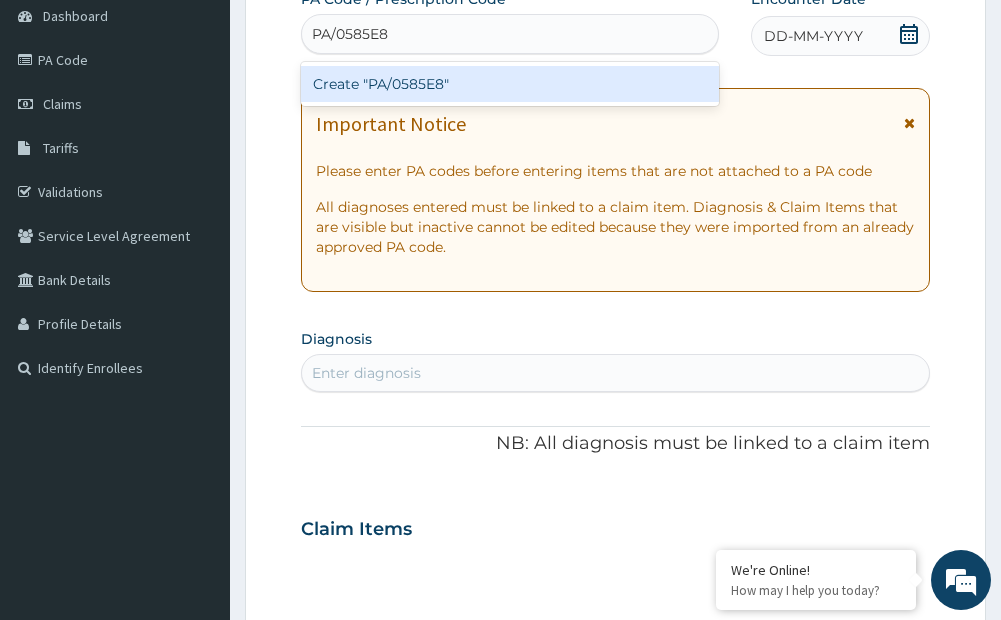 click on "Create "PA/0585E8"" at bounding box center (509, 84) 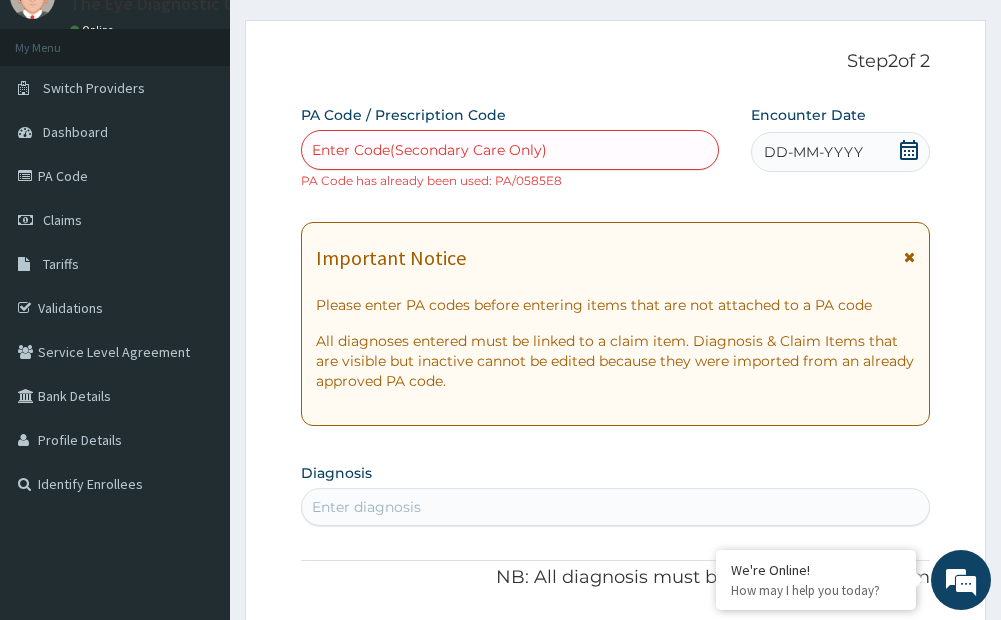 scroll, scrollTop: 0, scrollLeft: 0, axis: both 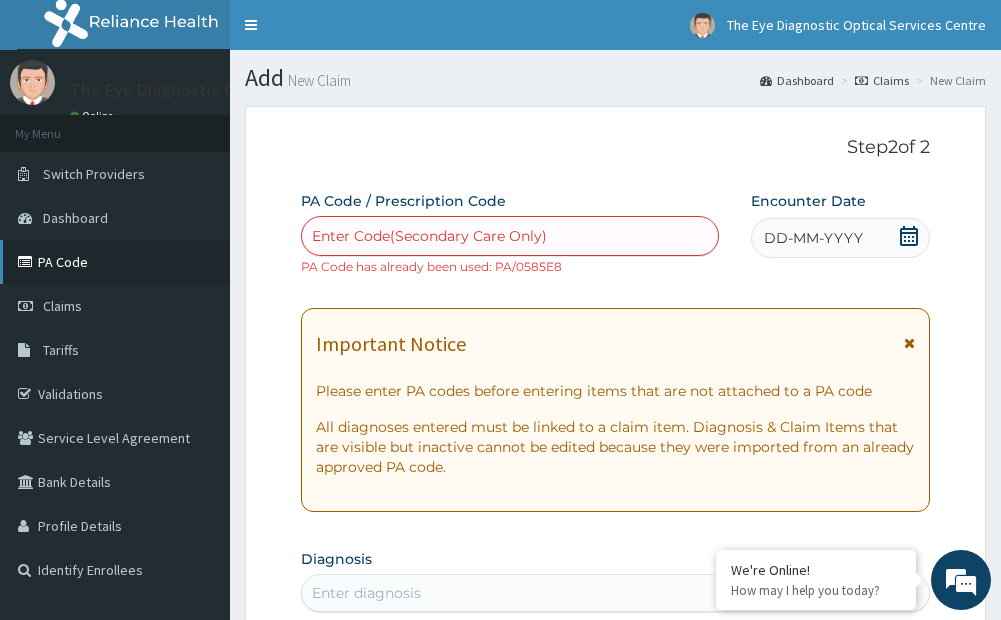 click on "PA Code" at bounding box center (115, 262) 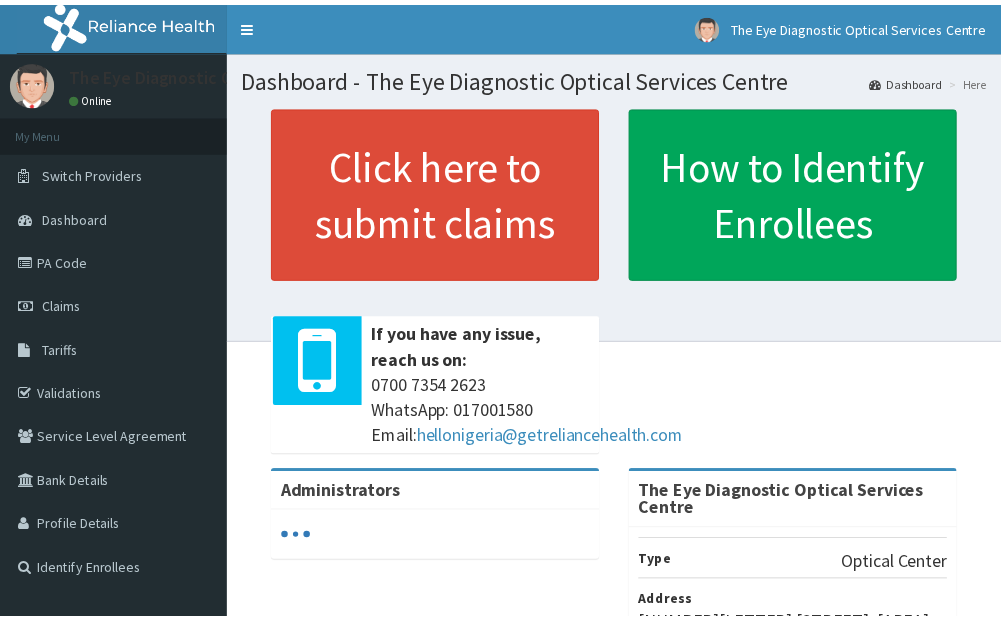 scroll, scrollTop: 0, scrollLeft: 0, axis: both 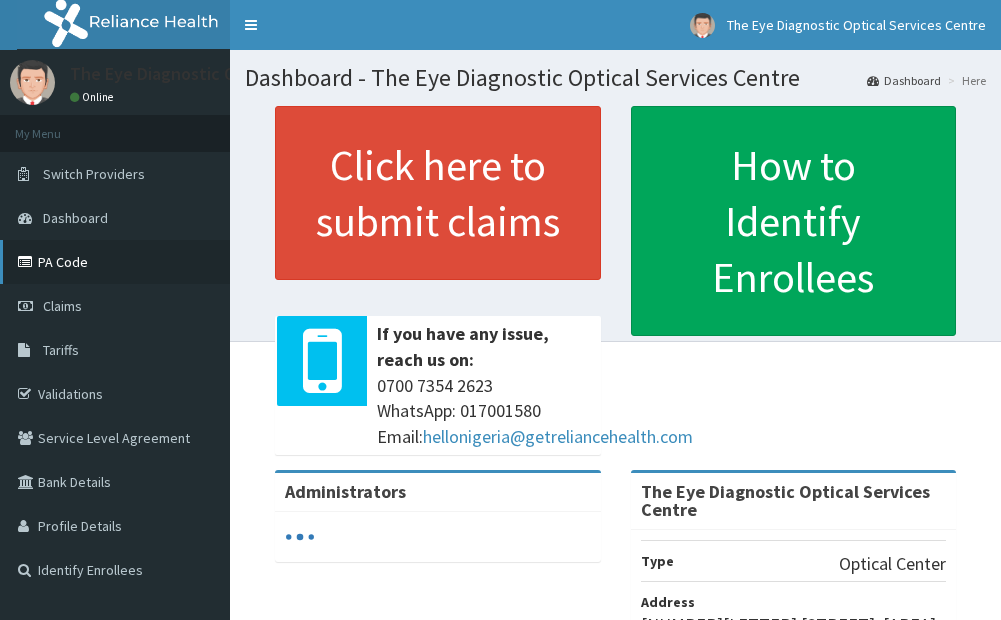 click on "PA Code" at bounding box center [115, 262] 